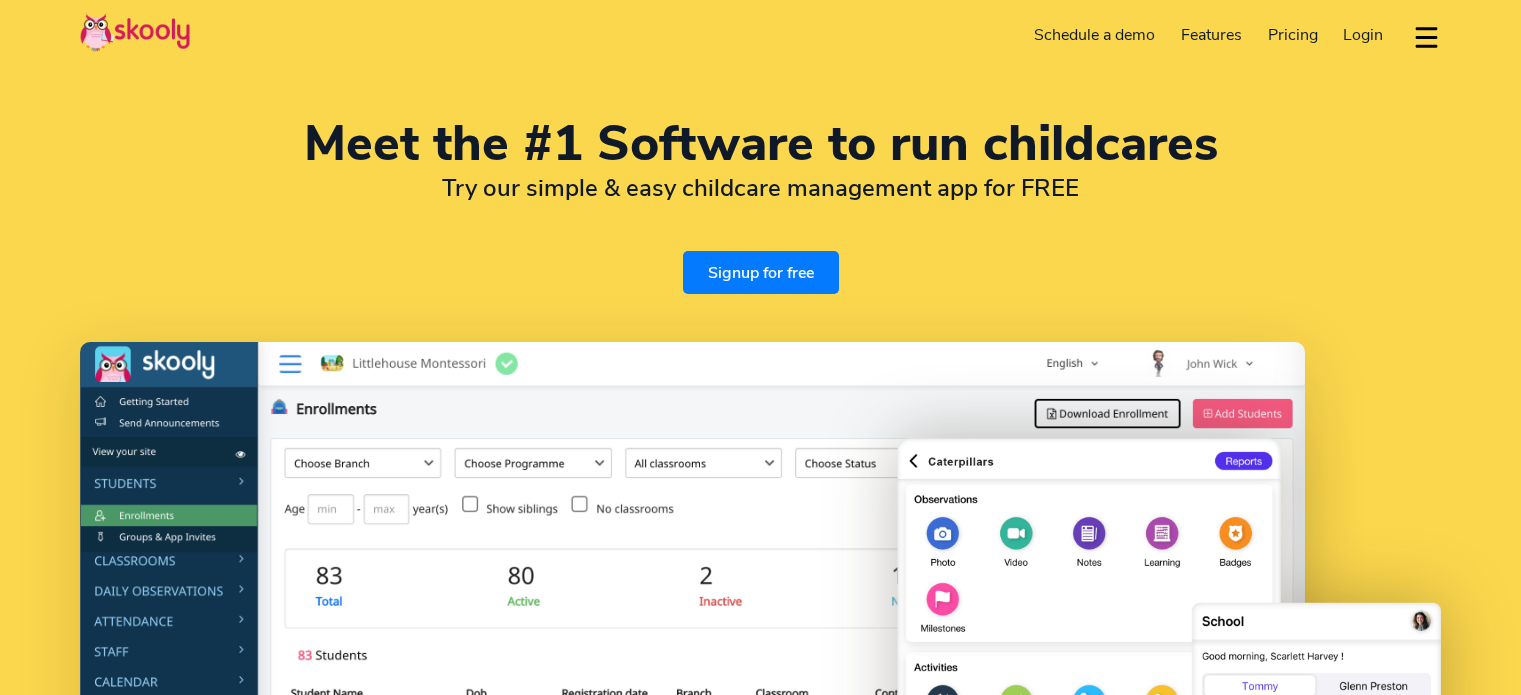 select on "en" 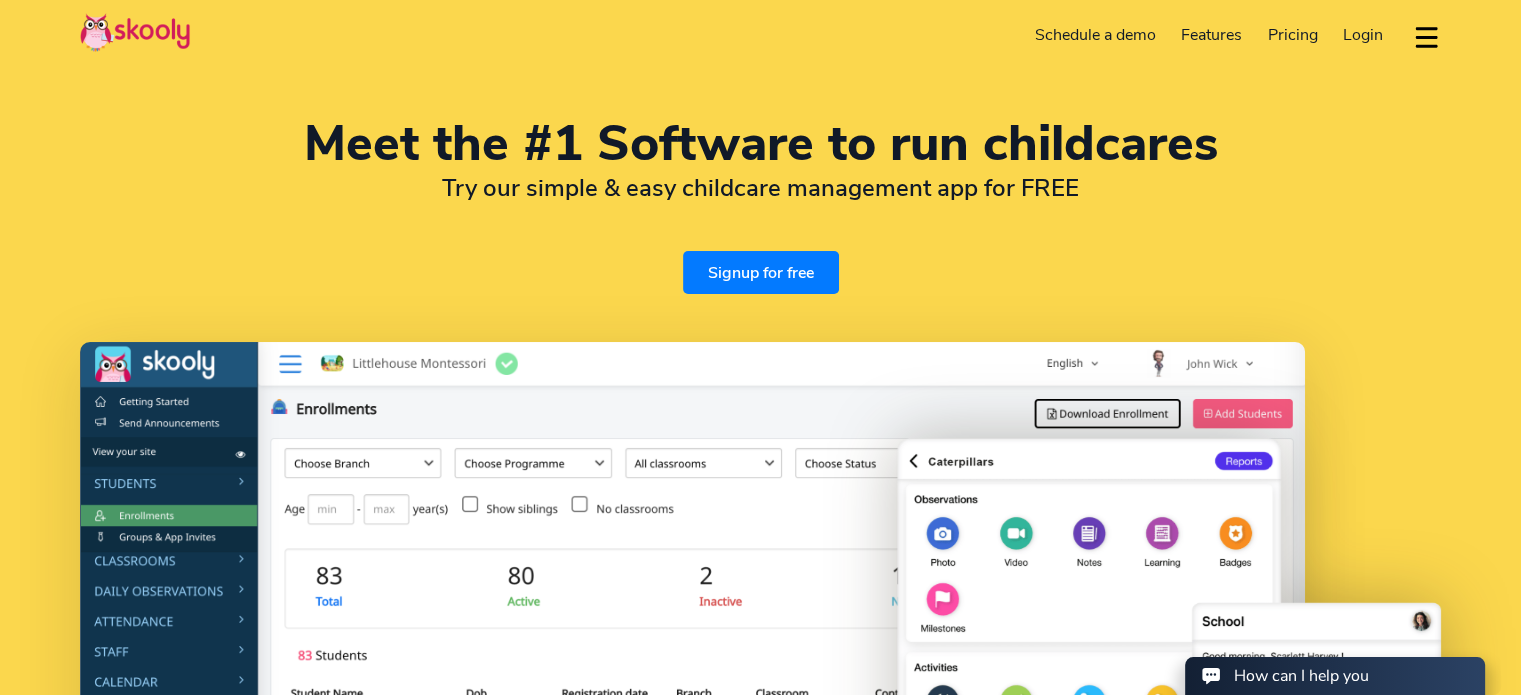 scroll, scrollTop: 0, scrollLeft: 0, axis: both 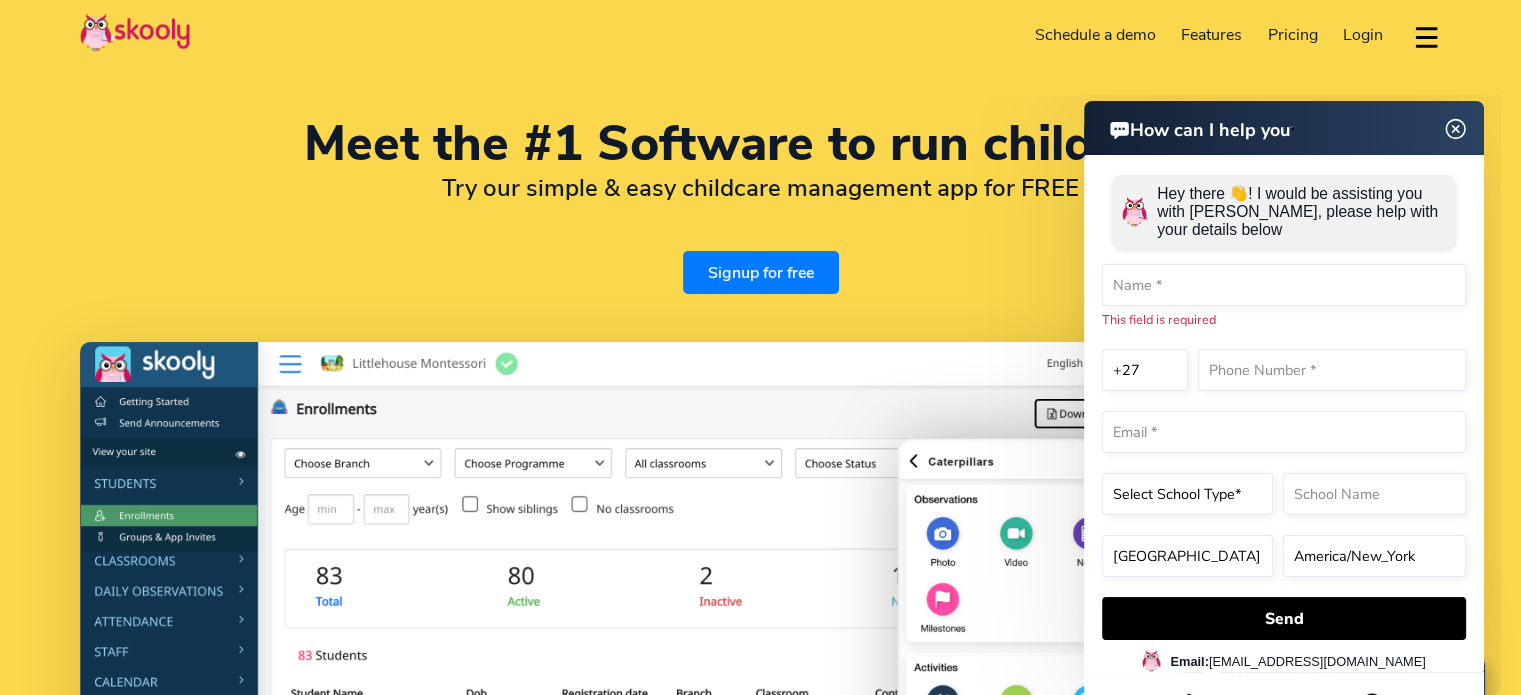 click 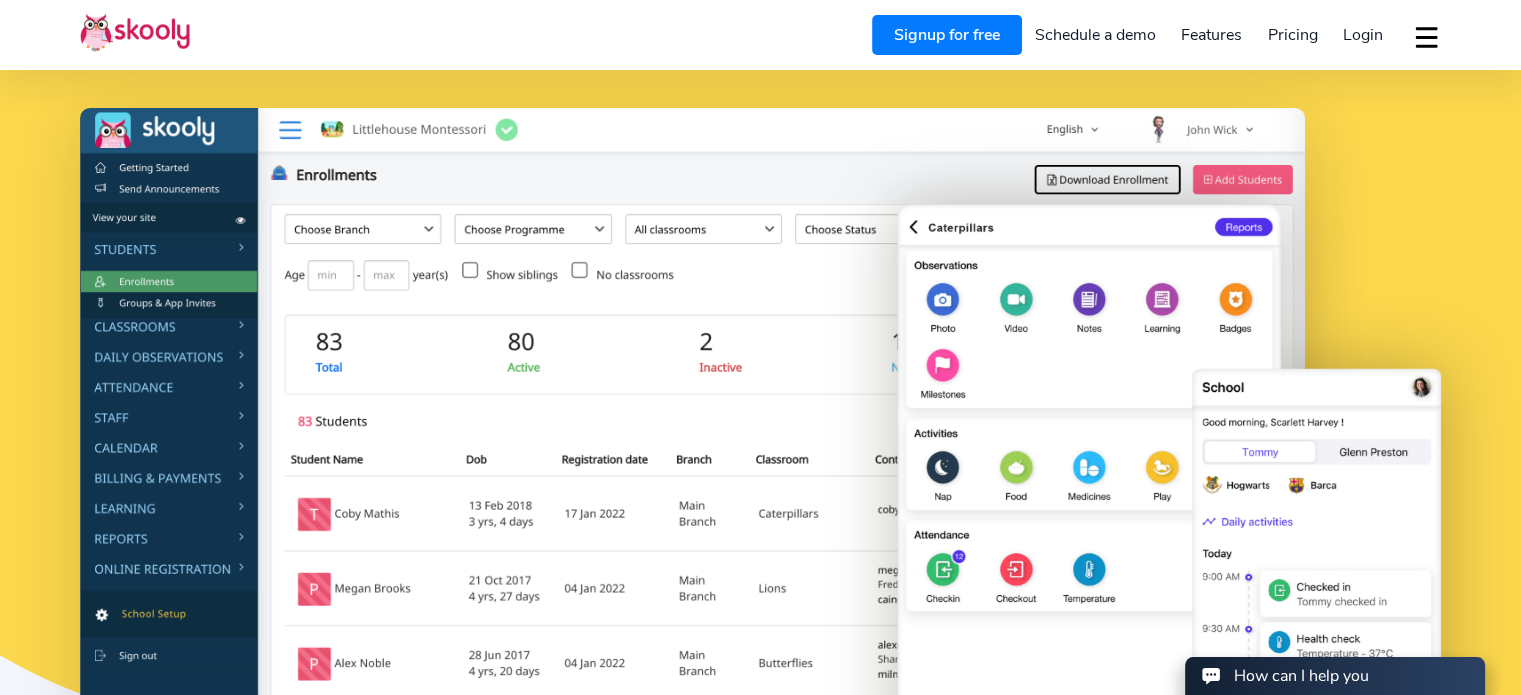 scroll, scrollTop: 200, scrollLeft: 0, axis: vertical 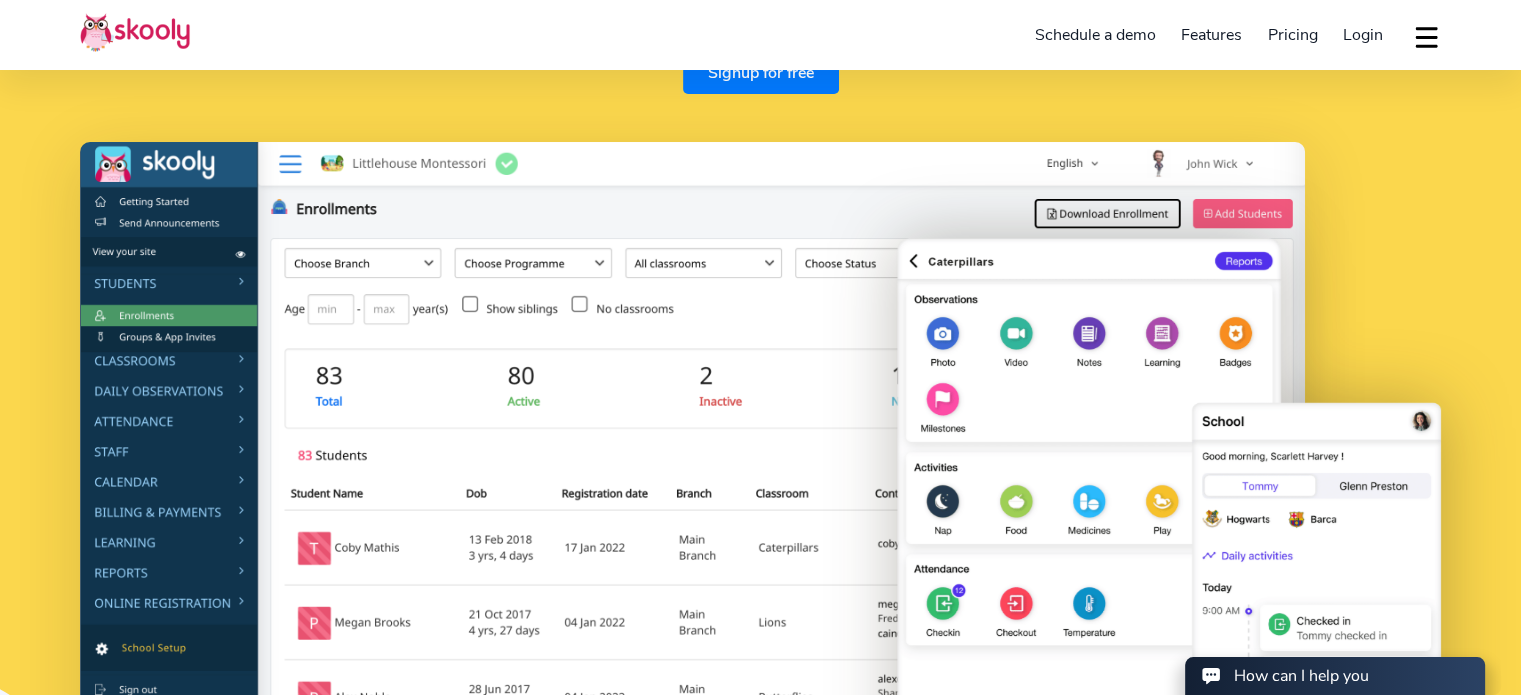 click at bounding box center (692, 482) 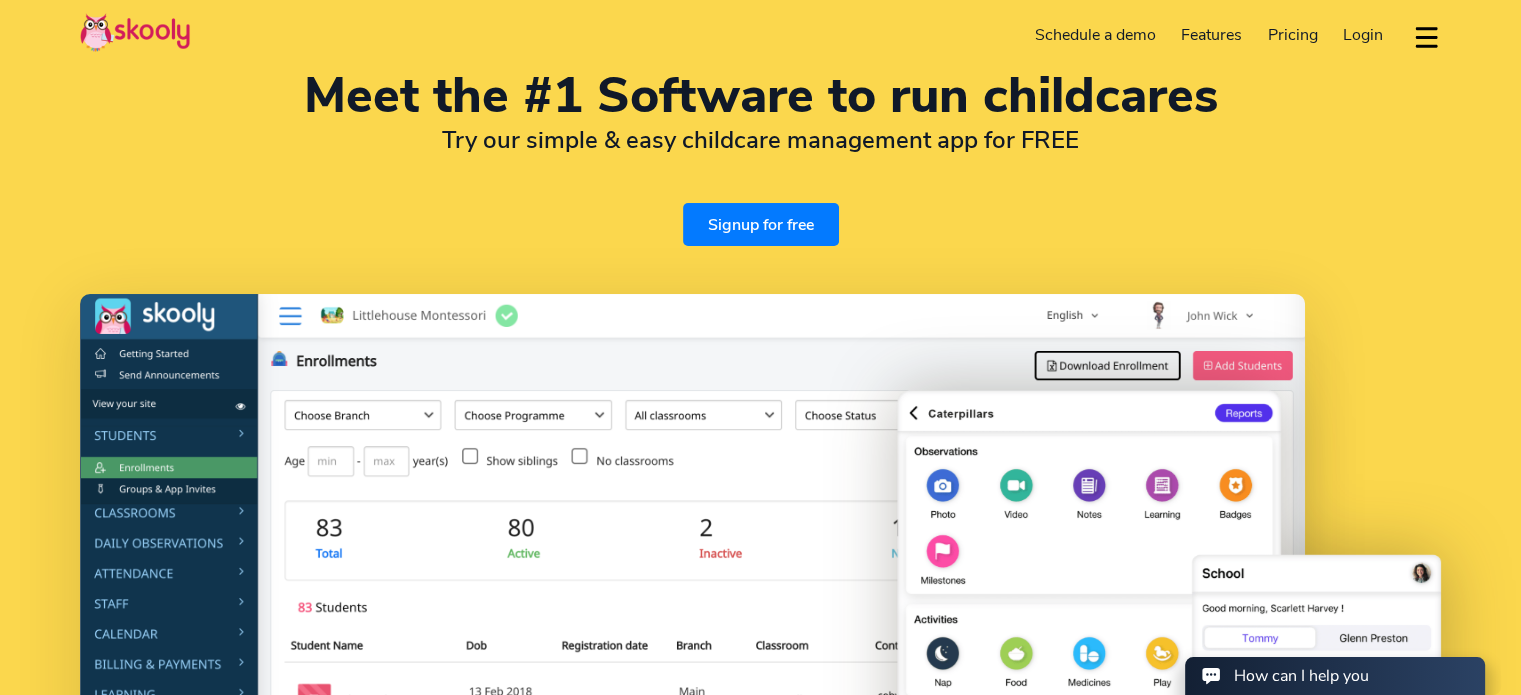 scroll, scrollTop: 0, scrollLeft: 0, axis: both 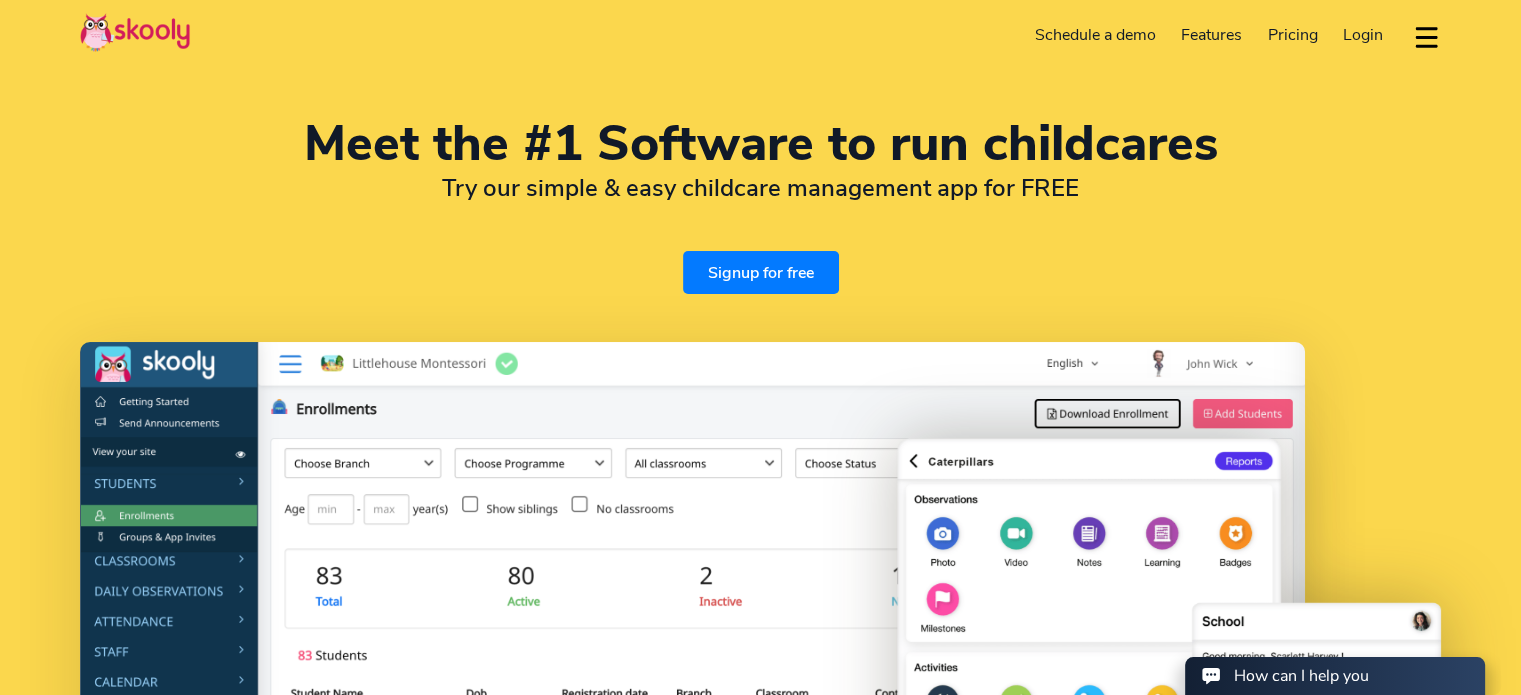 click on "Signup for free" at bounding box center [761, 272] 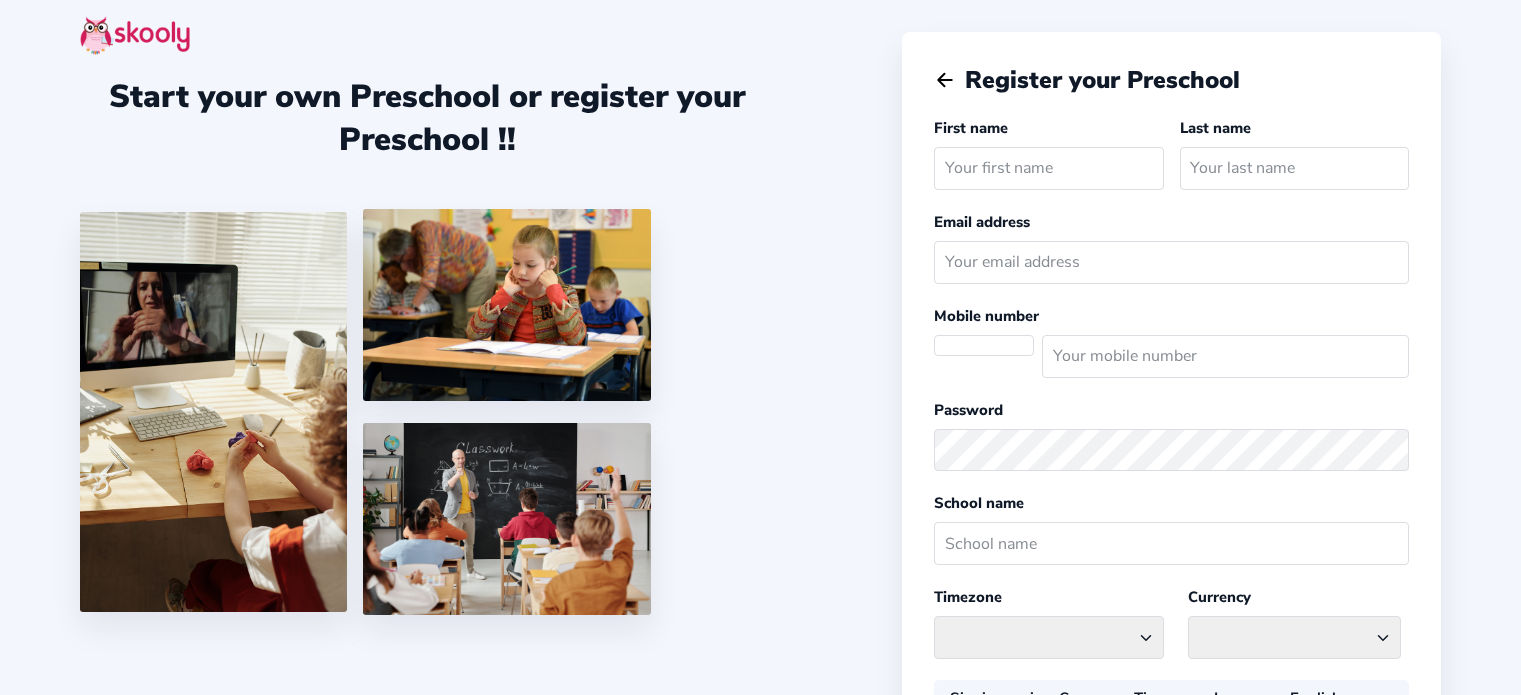 scroll, scrollTop: 0, scrollLeft: 0, axis: both 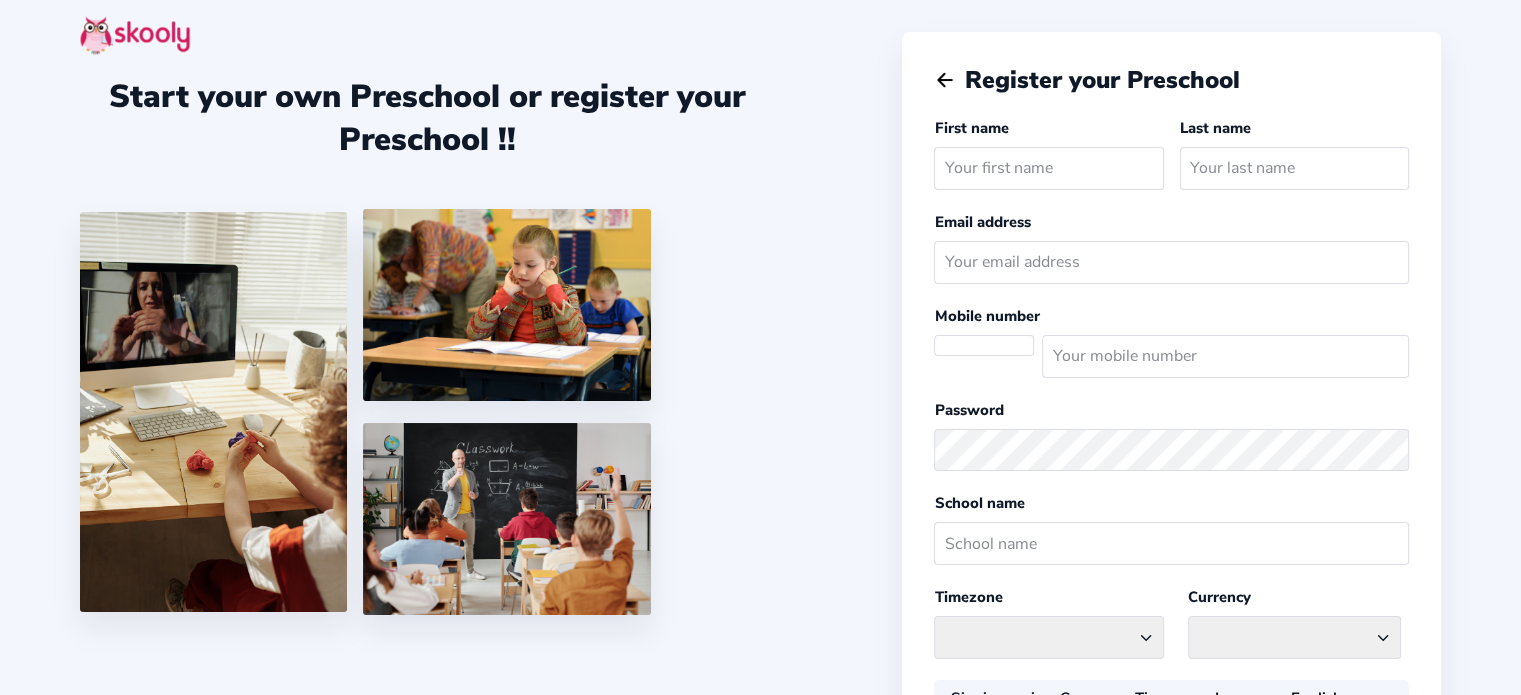 select 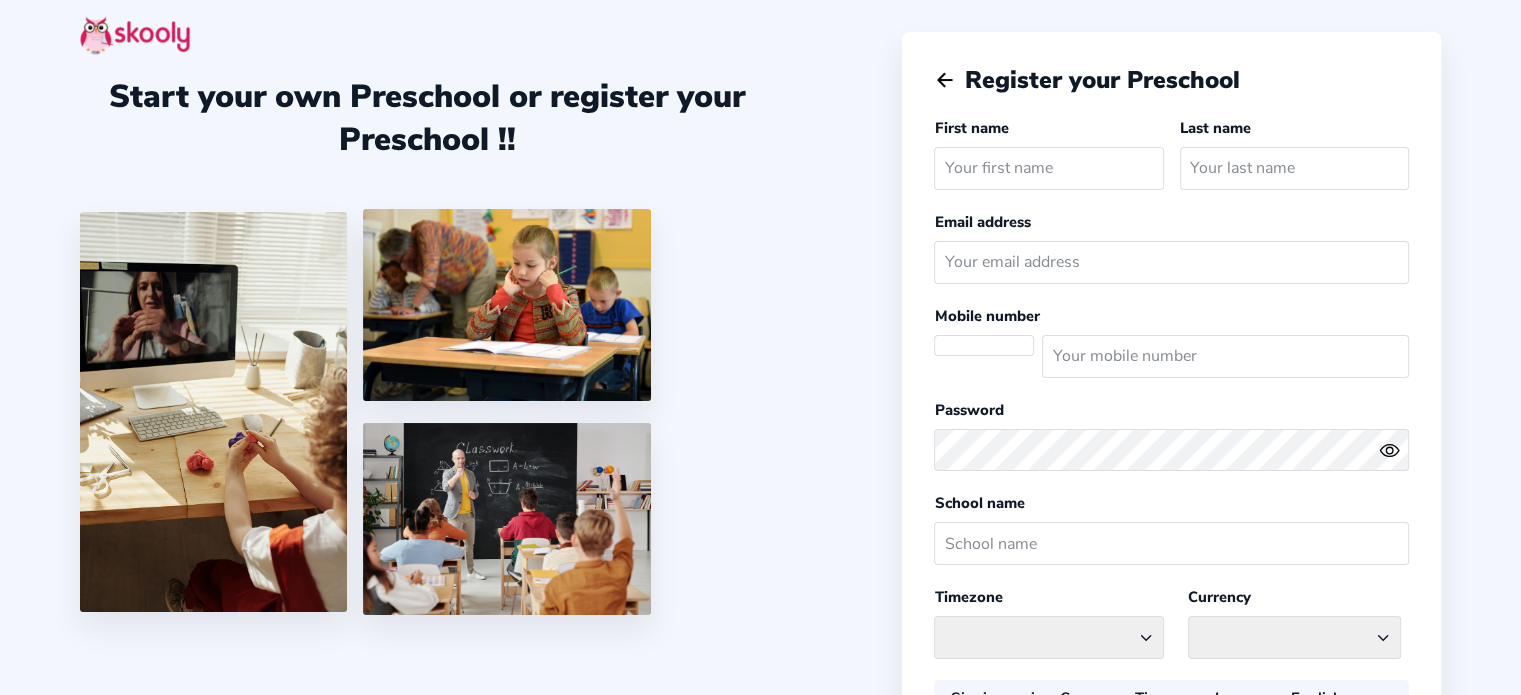 select on "[GEOGRAPHIC_DATA]/[GEOGRAPHIC_DATA]" 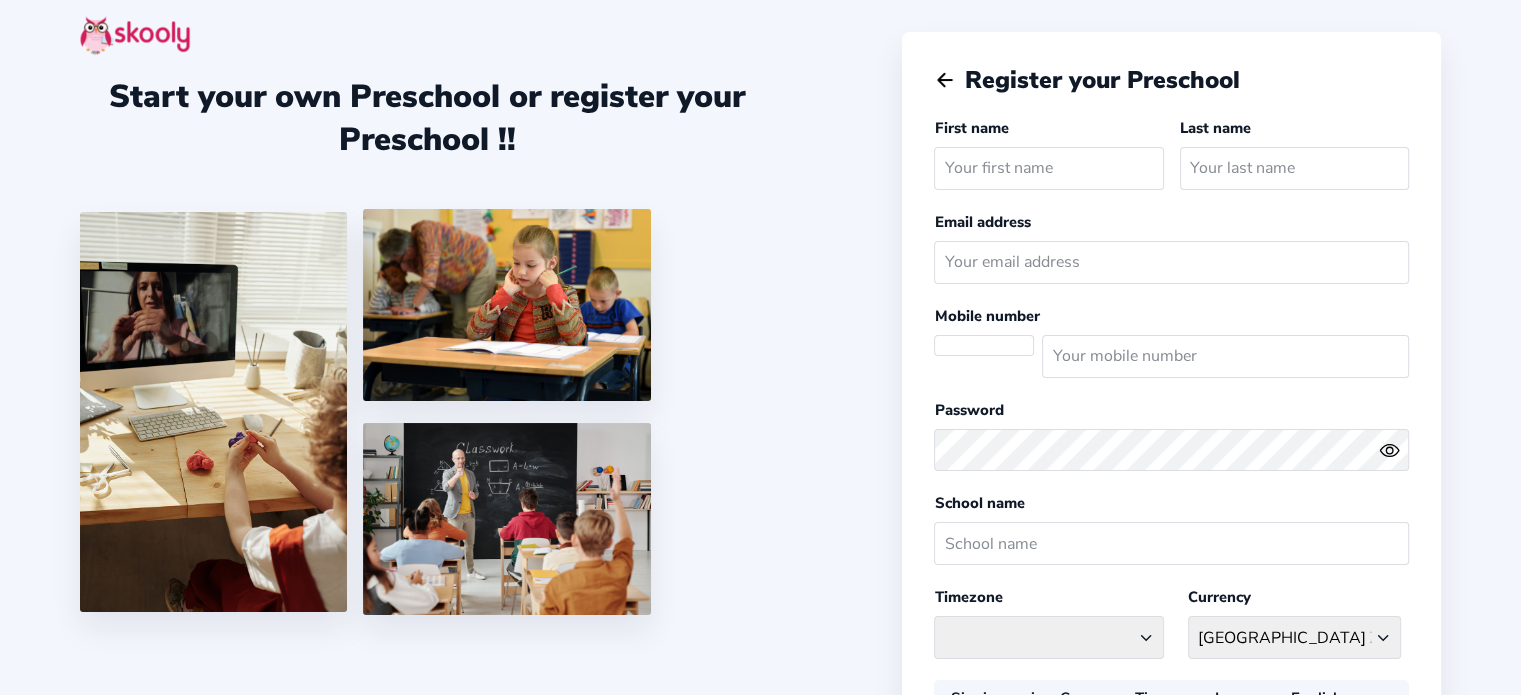 select on "ZA" 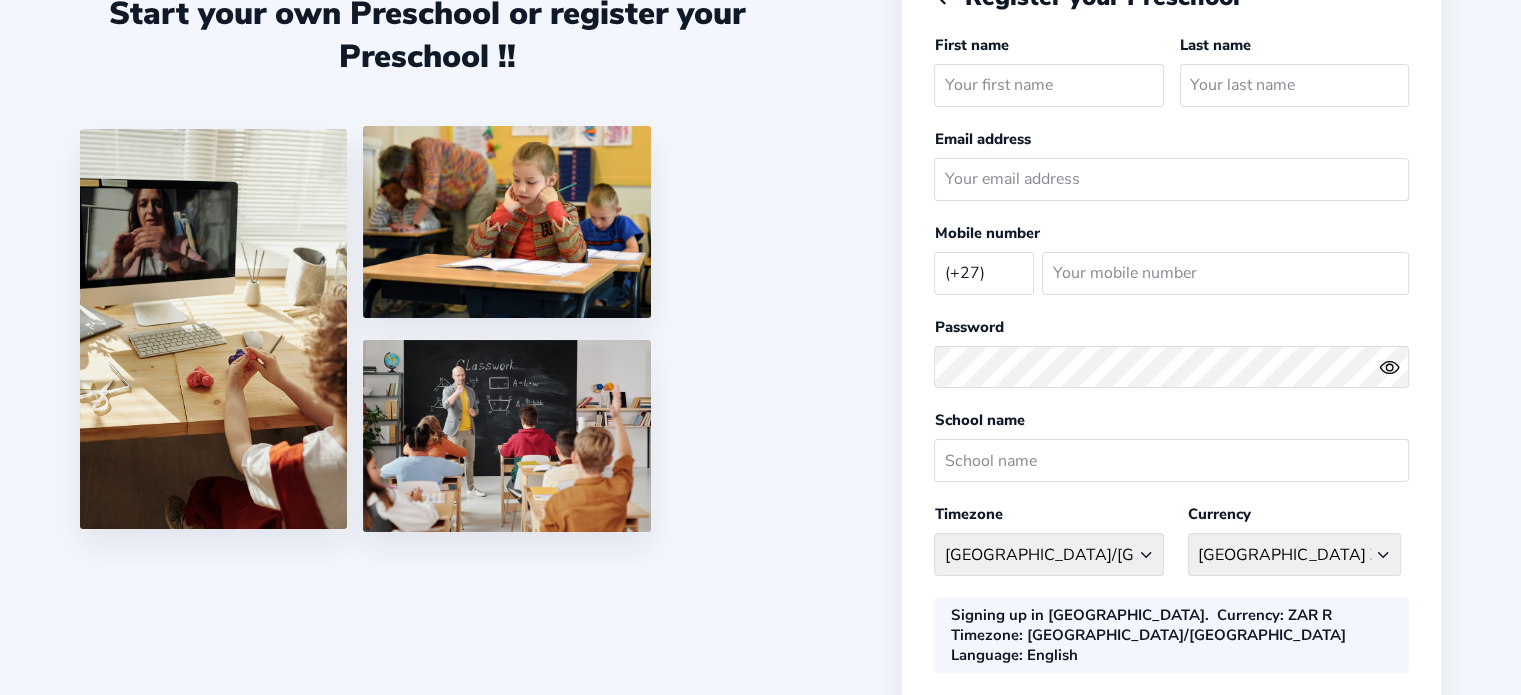 scroll, scrollTop: 0, scrollLeft: 0, axis: both 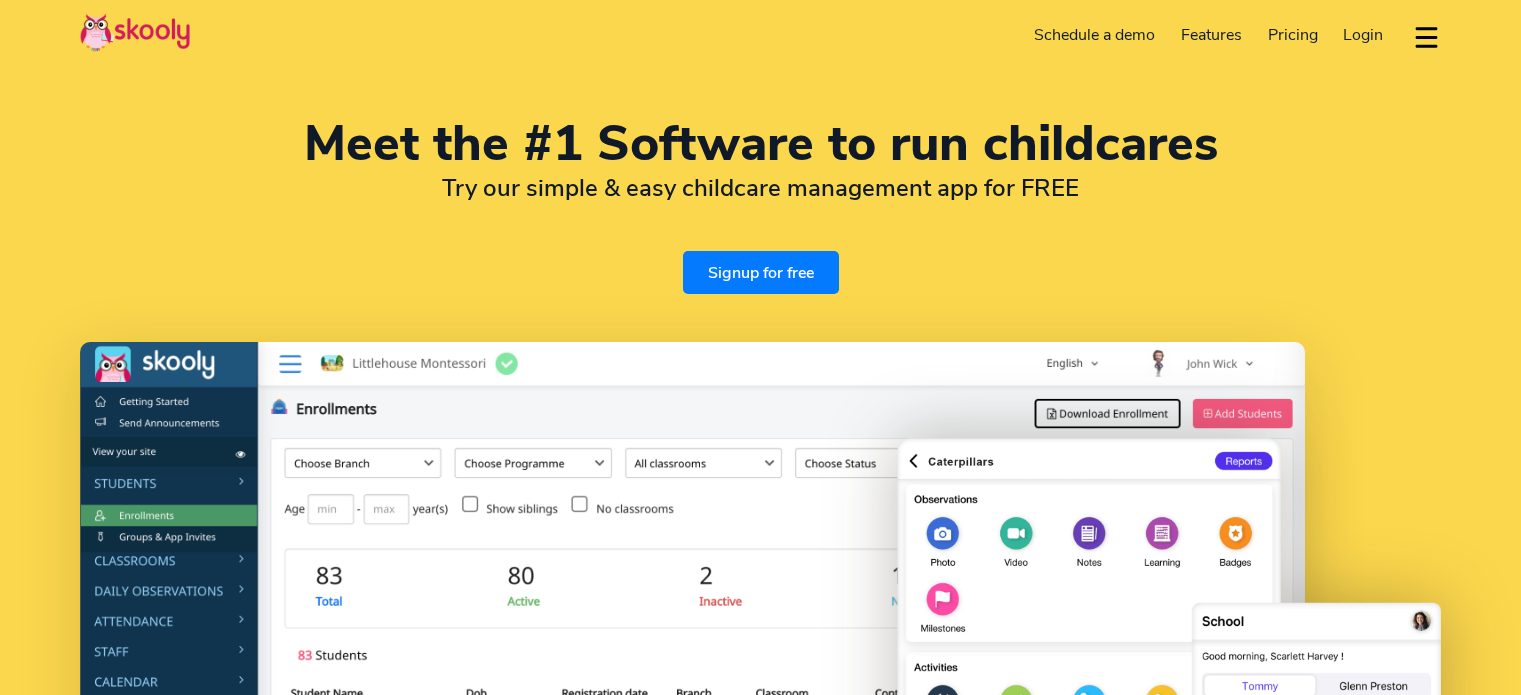 select on "en" 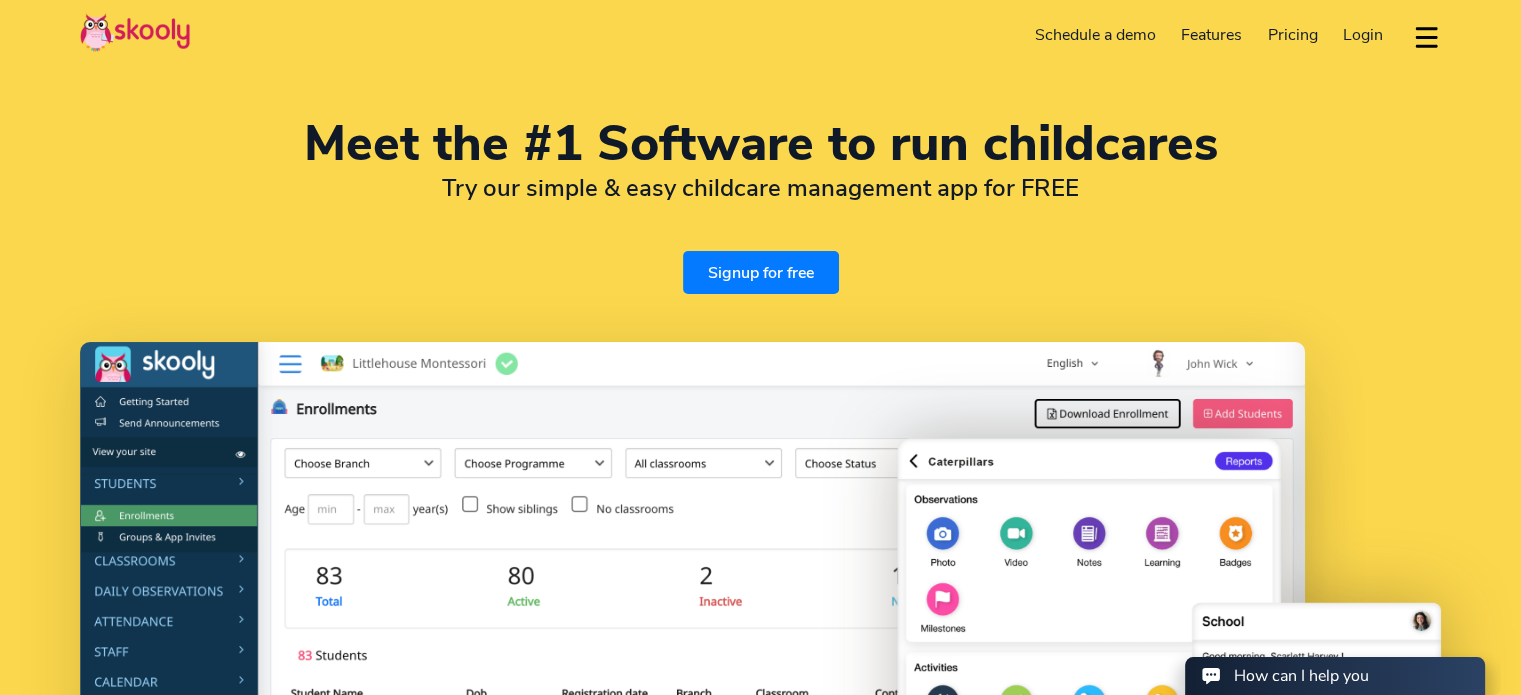 scroll, scrollTop: 0, scrollLeft: 0, axis: both 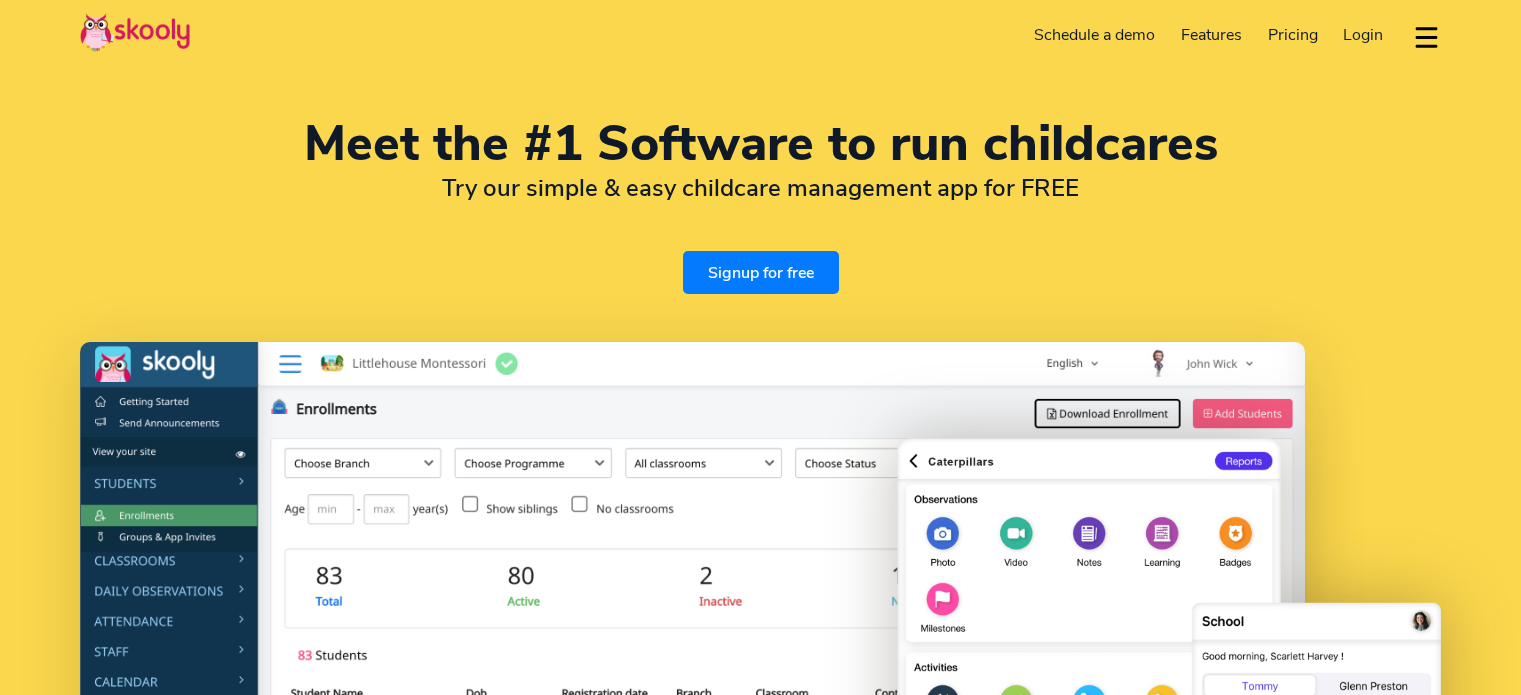 select on "en" 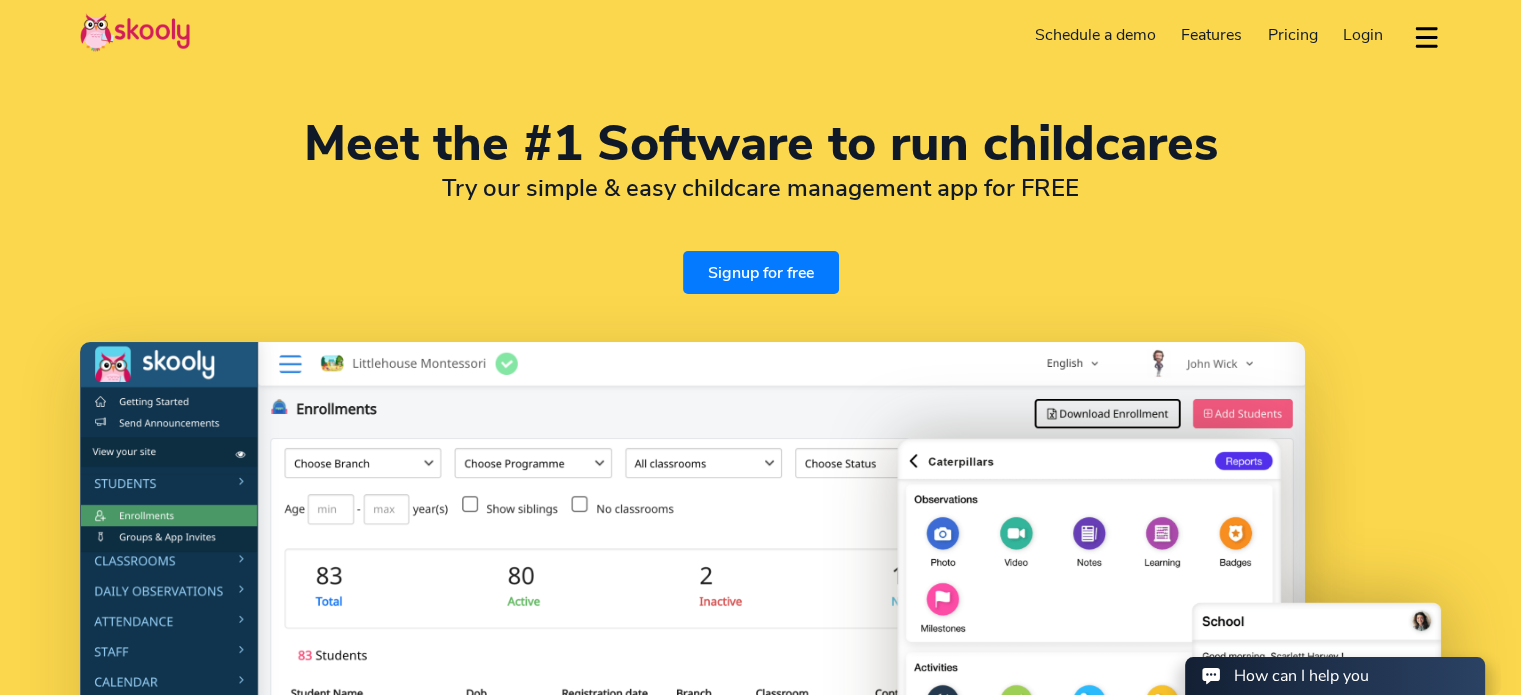 scroll, scrollTop: 0, scrollLeft: 0, axis: both 